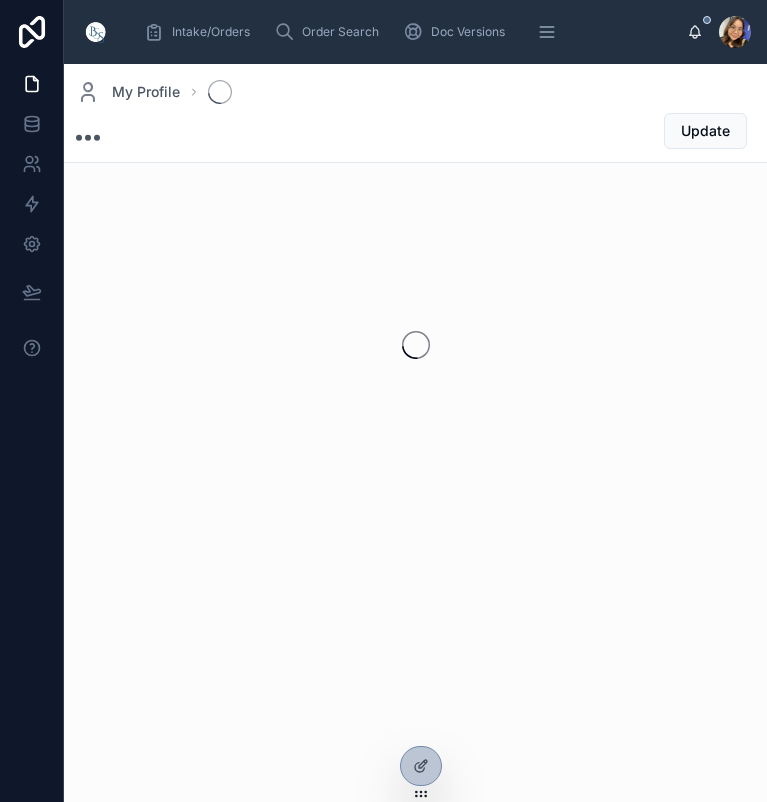 scroll, scrollTop: 0, scrollLeft: 0, axis: both 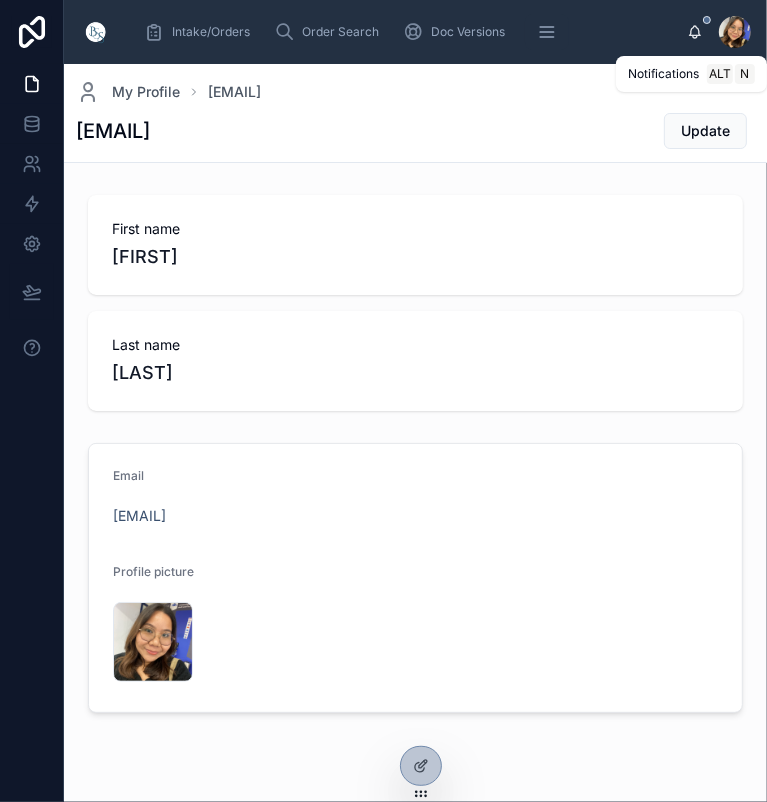 click 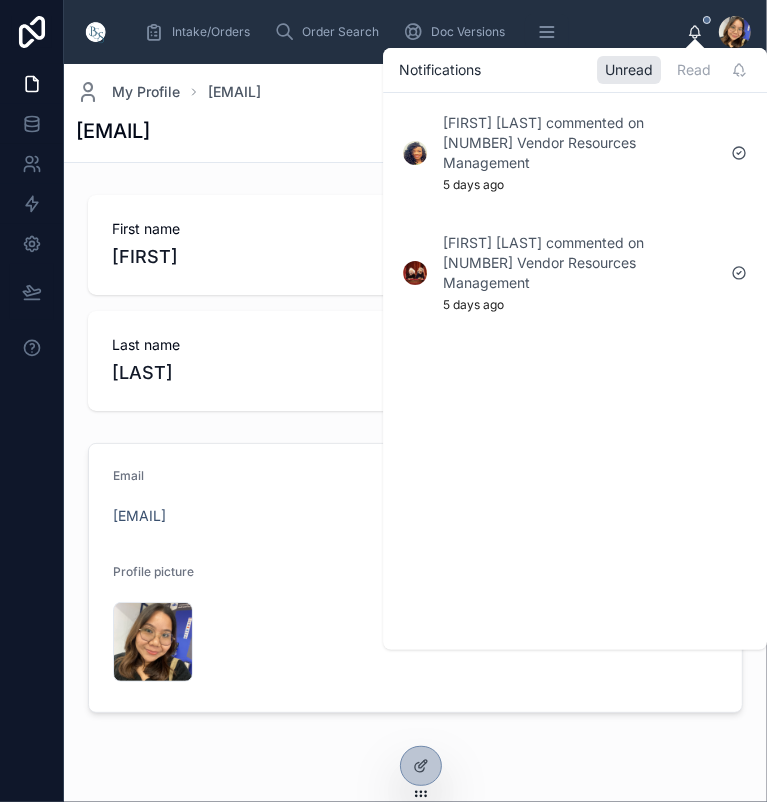 click 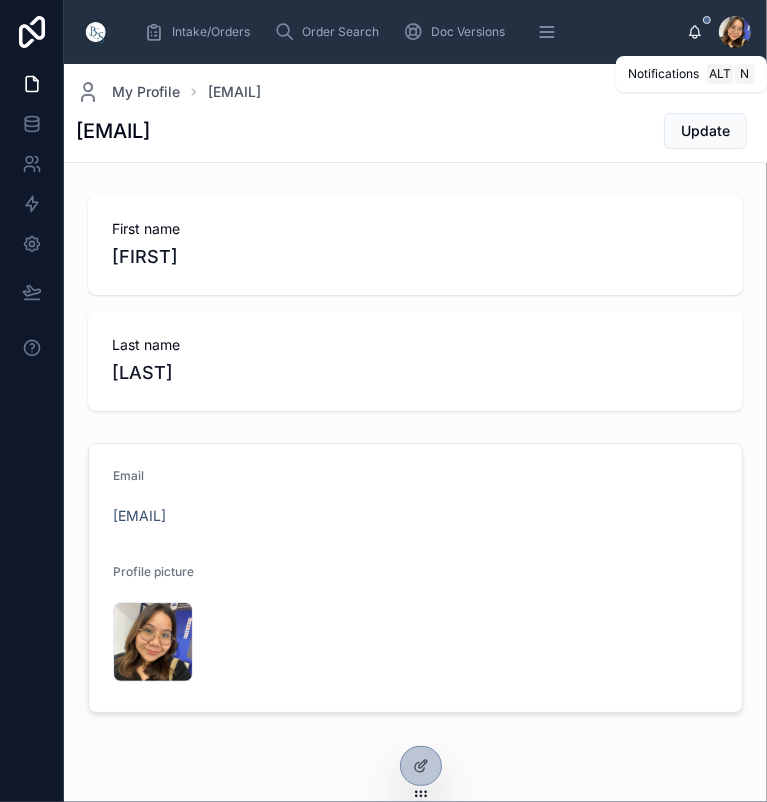 click 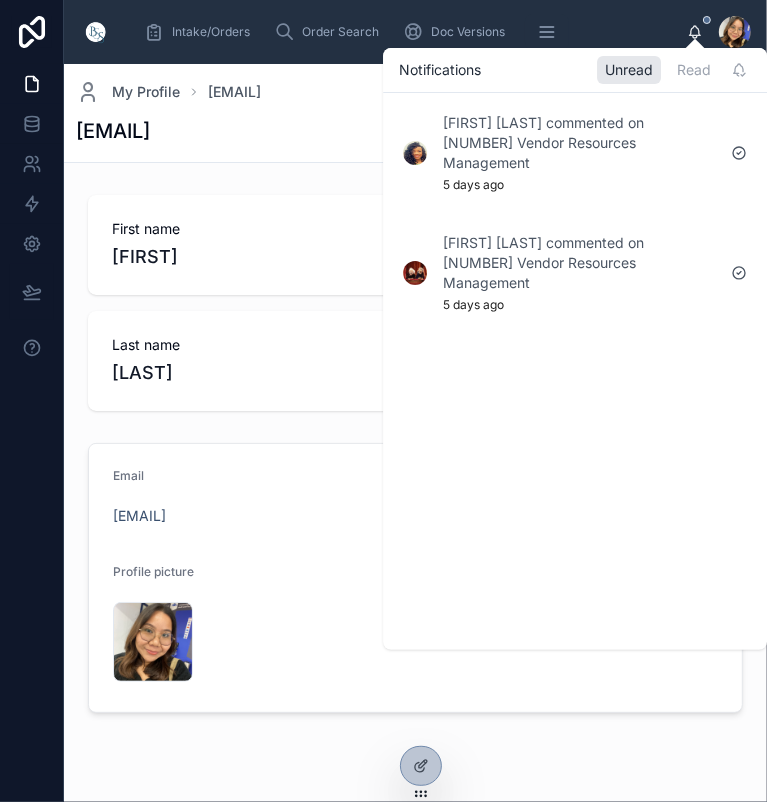 click on "[FIRST]" at bounding box center (415, 257) 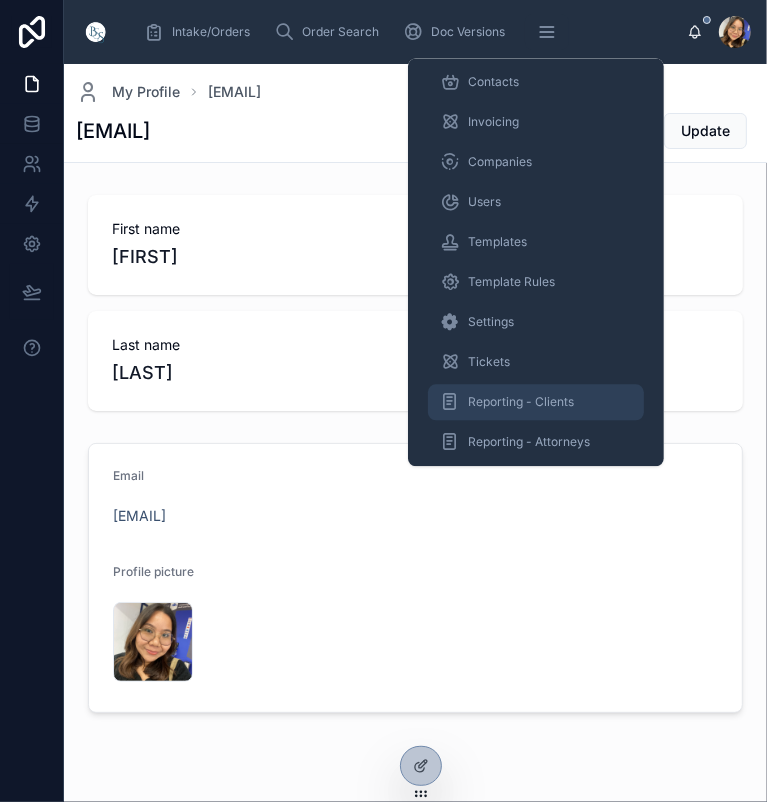 click on "Reporting - Clients" at bounding box center [521, 402] 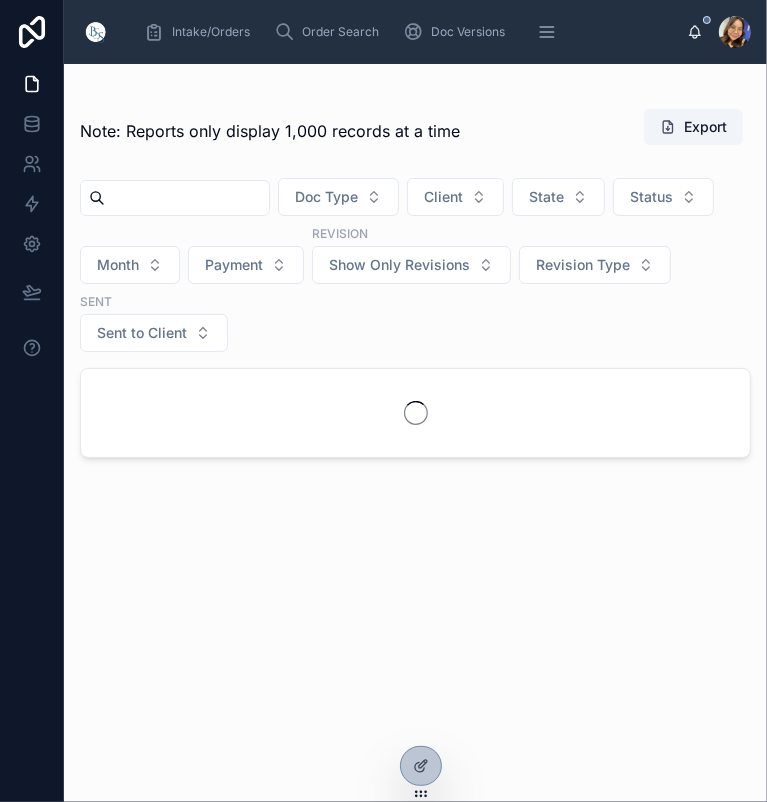 click at bounding box center [187, 198] 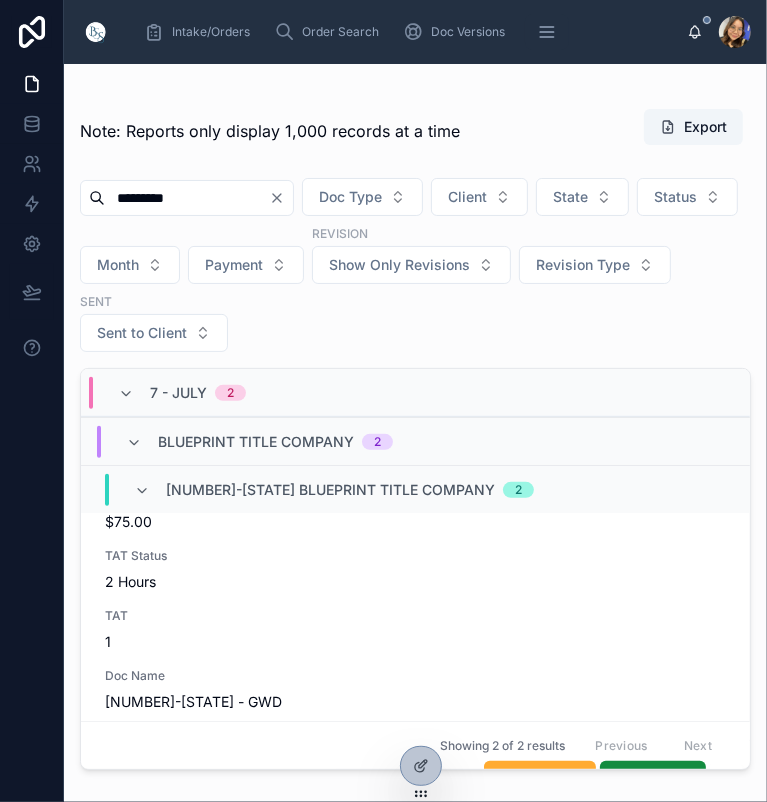 scroll, scrollTop: 742, scrollLeft: 0, axis: vertical 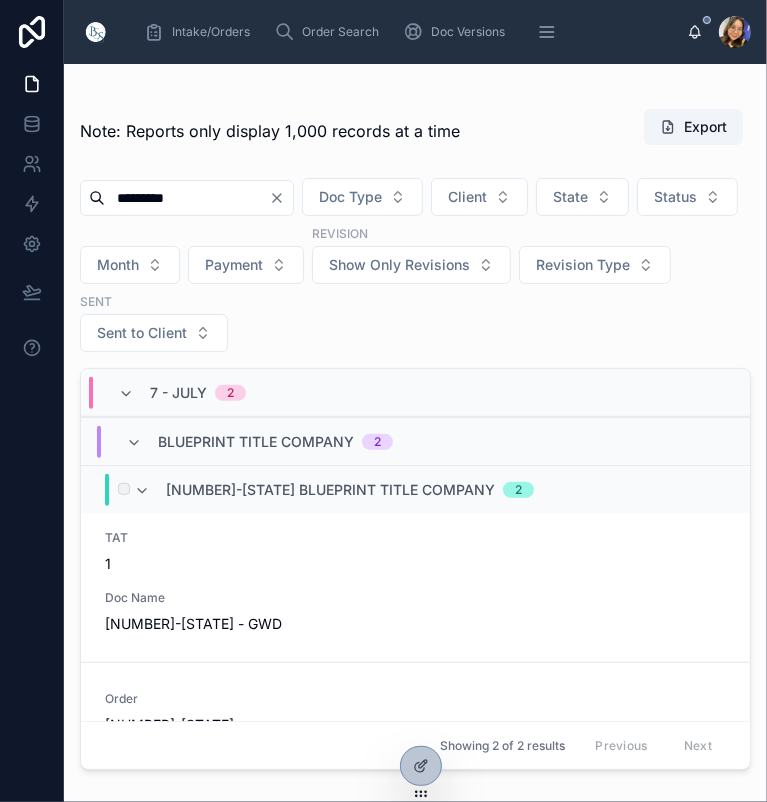 type on "*********" 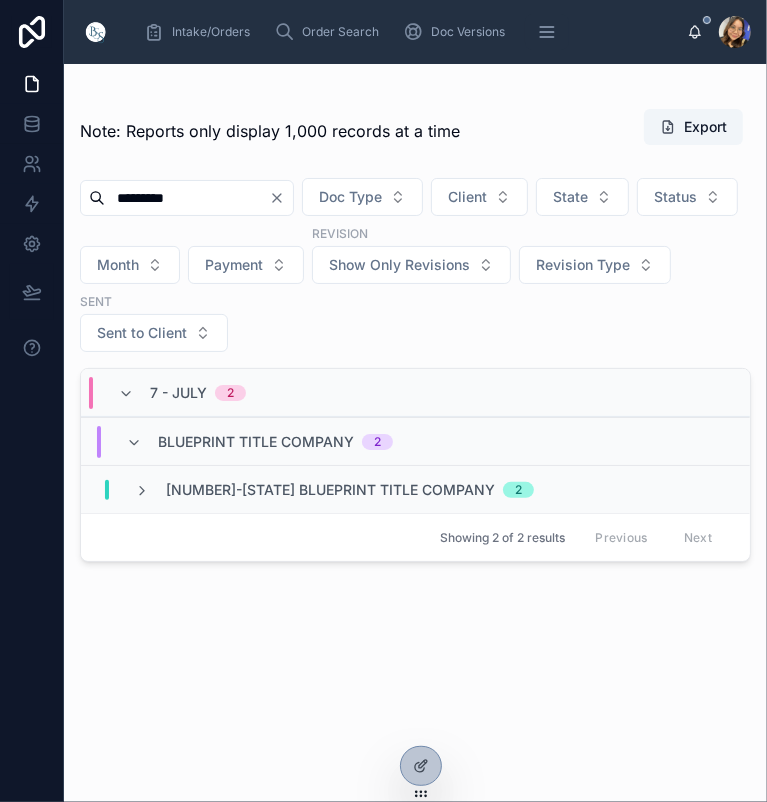 click on "[NUMBER]-[STATE] Blueprint Title Company 2" at bounding box center [346, 490] 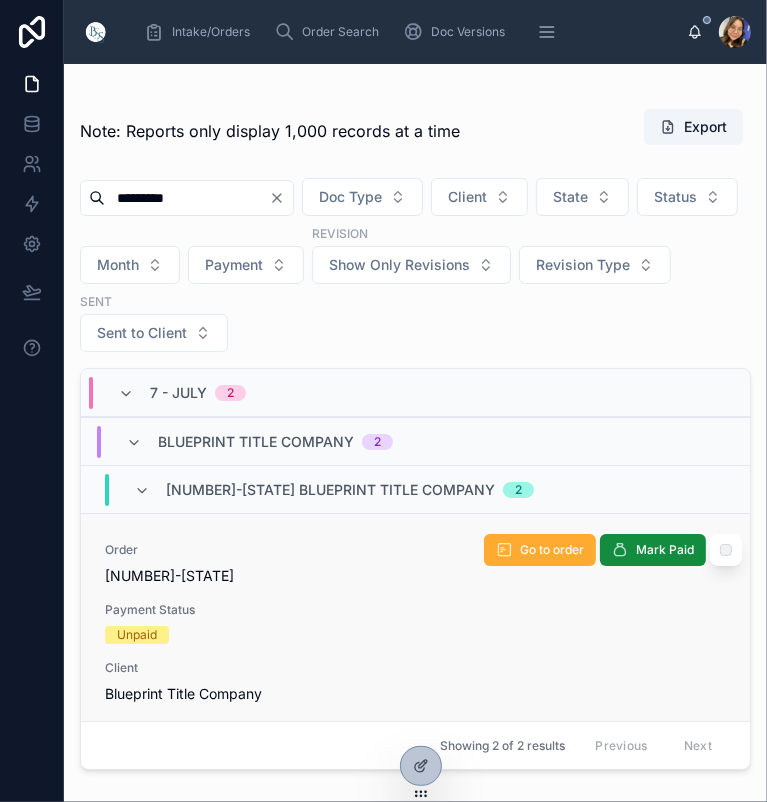 scroll, scrollTop: 100, scrollLeft: 0, axis: vertical 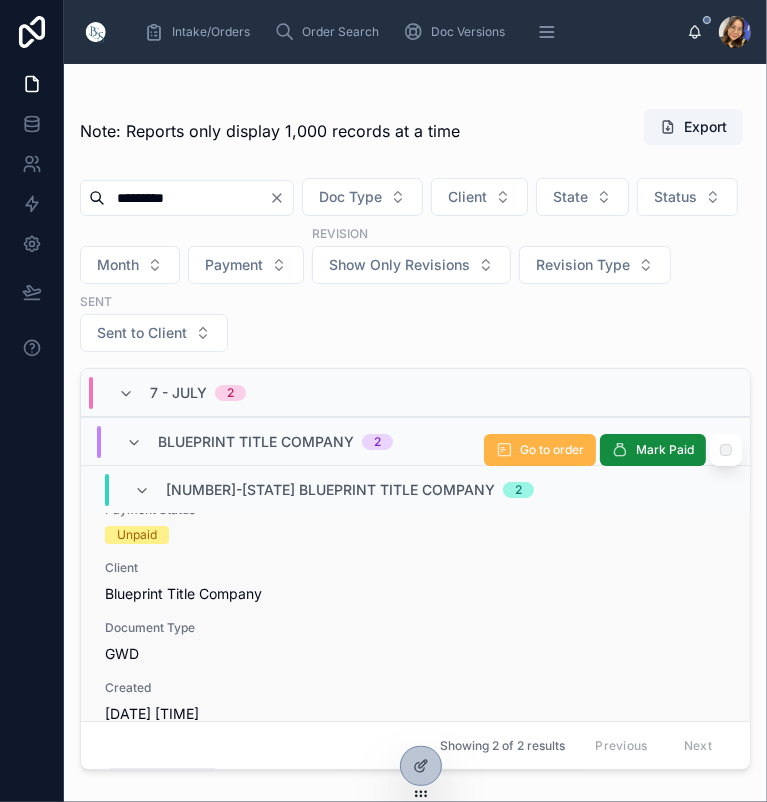 click on "Go to order" at bounding box center (552, 450) 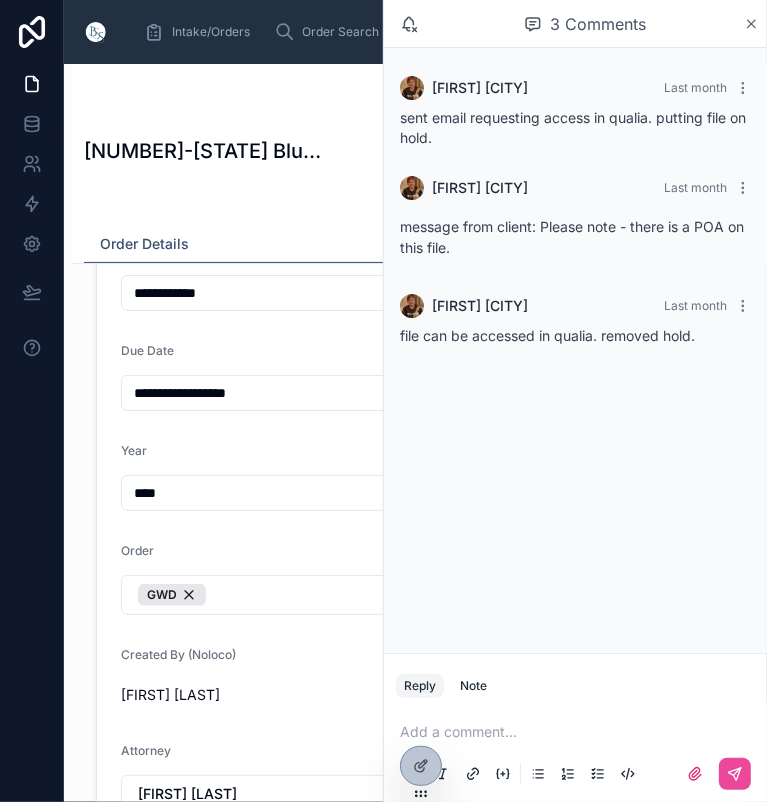 scroll, scrollTop: 400, scrollLeft: 0, axis: vertical 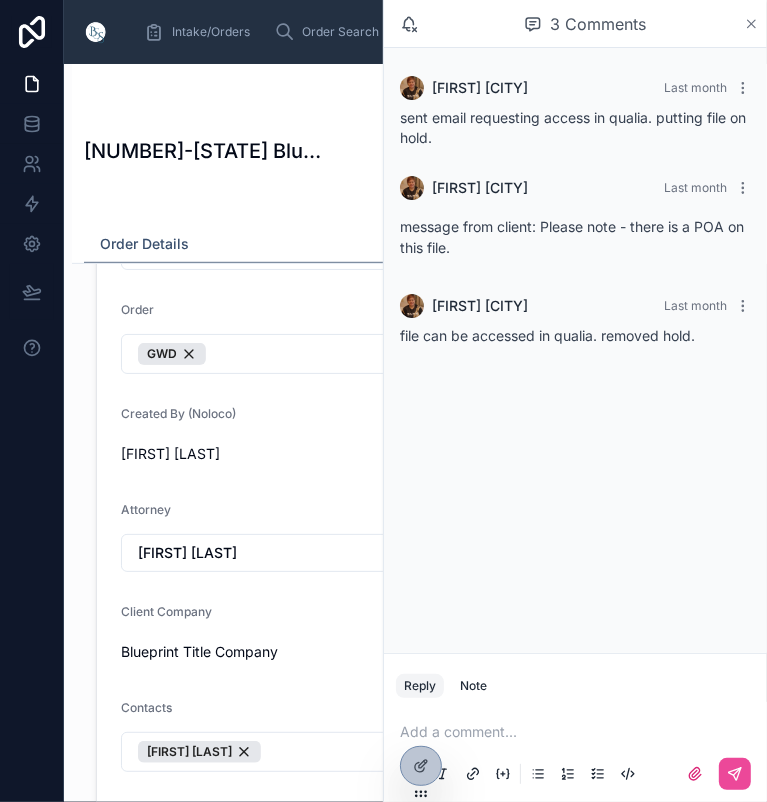 click 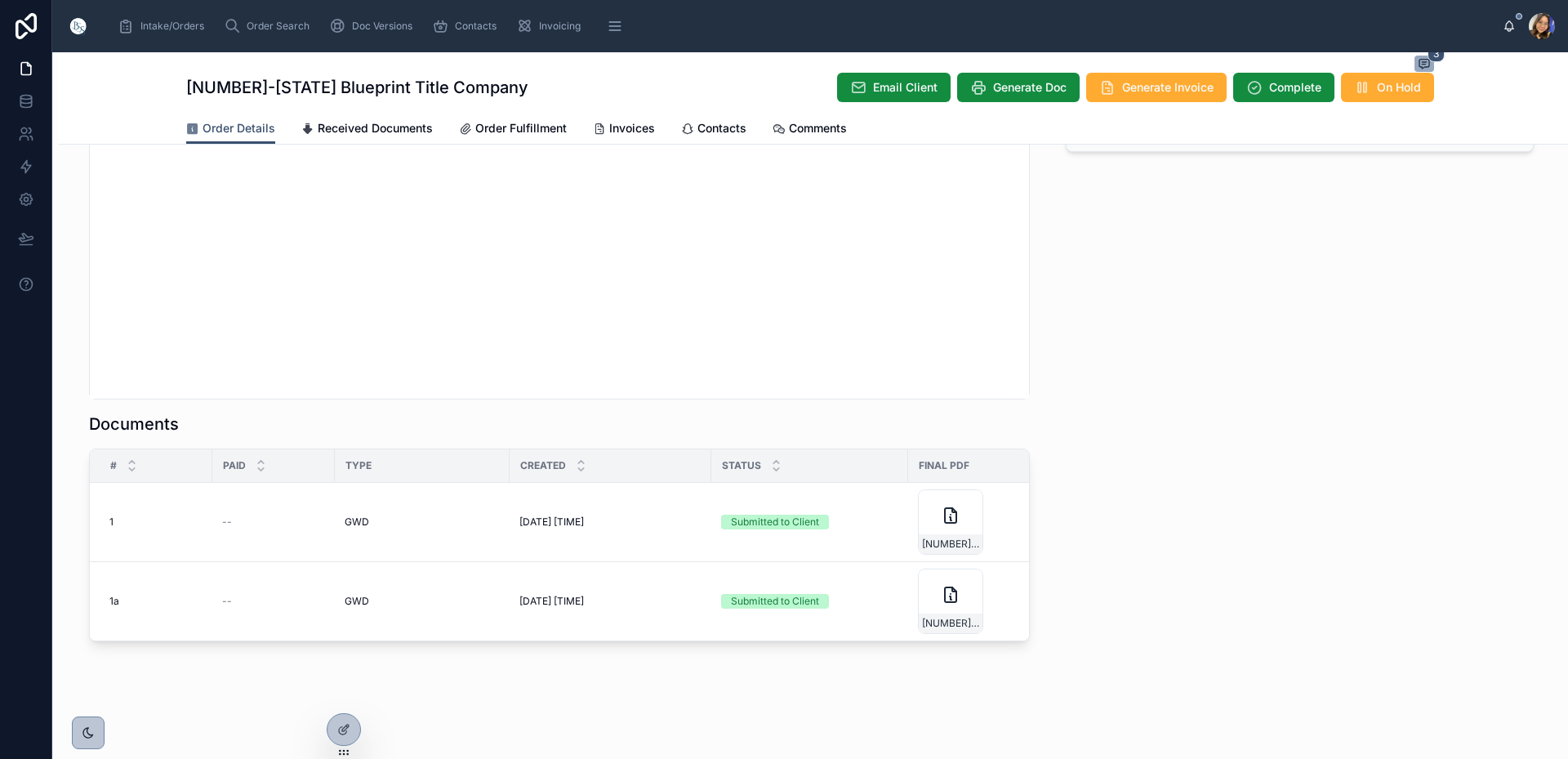 scroll, scrollTop: 1855, scrollLeft: 0, axis: vertical 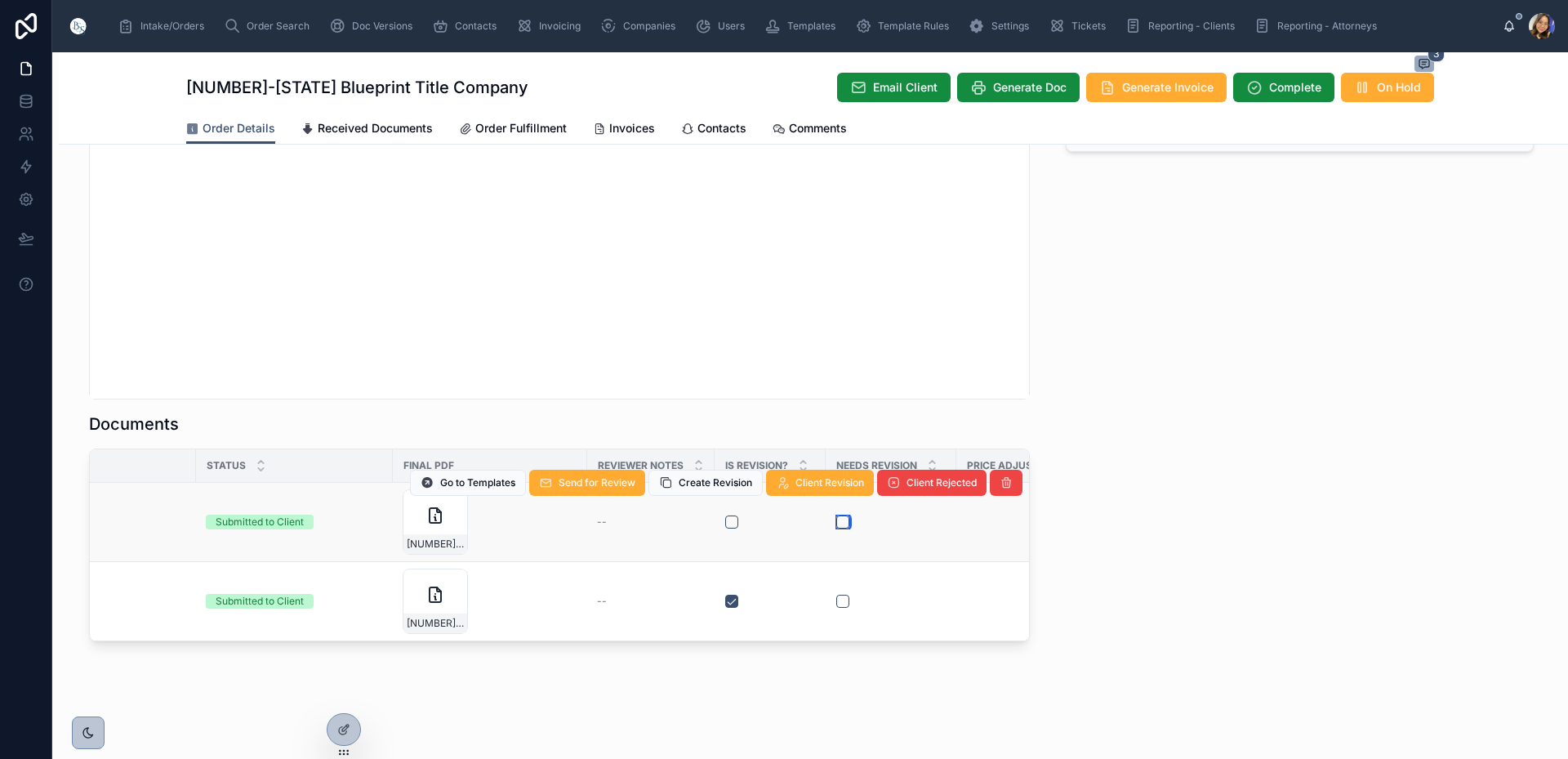 click at bounding box center (843, 522) 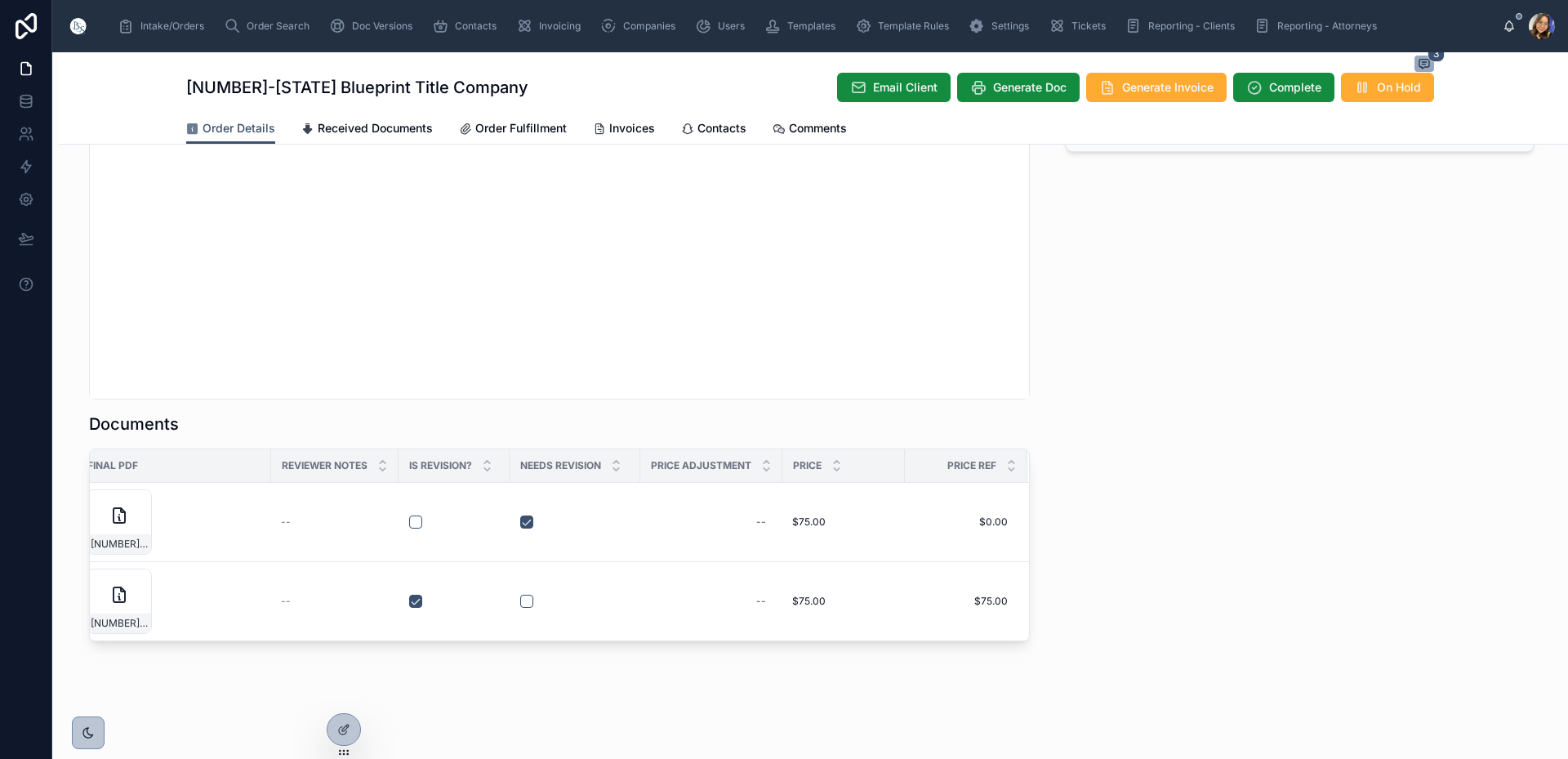 scroll, scrollTop: 0, scrollLeft: 0, axis: both 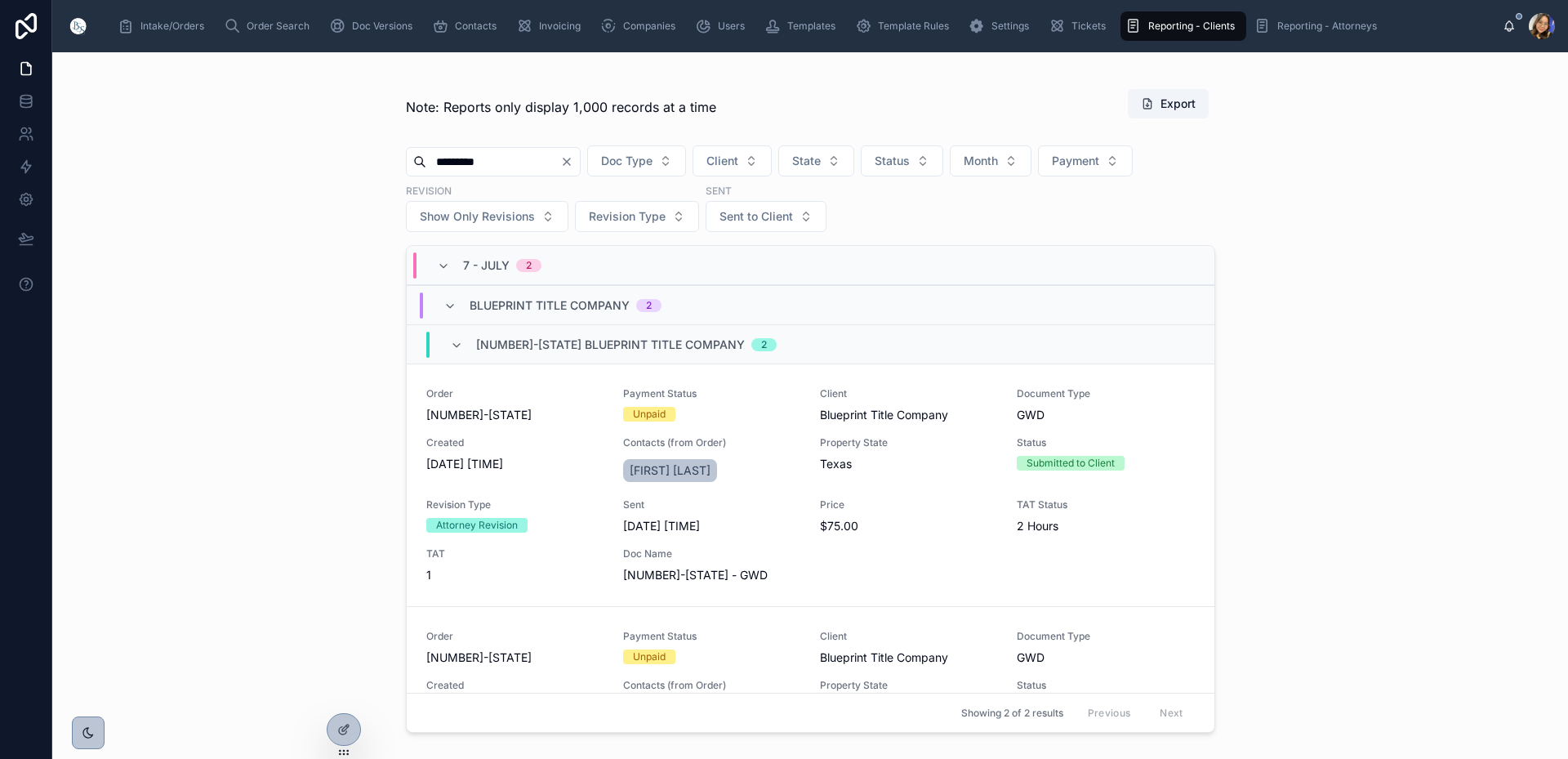 click on "*********" at bounding box center [493, 162] 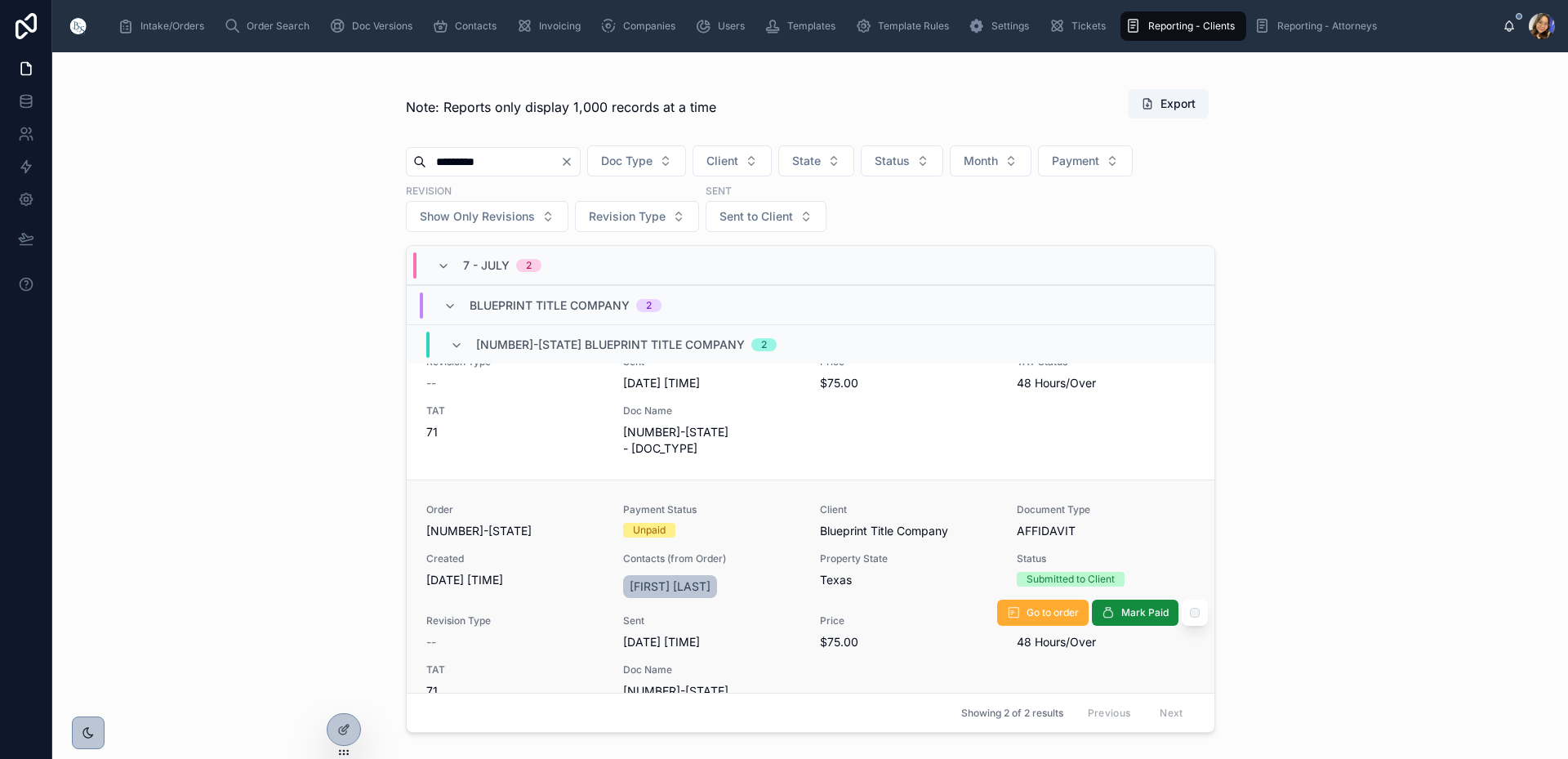 scroll, scrollTop: 156, scrollLeft: 0, axis: vertical 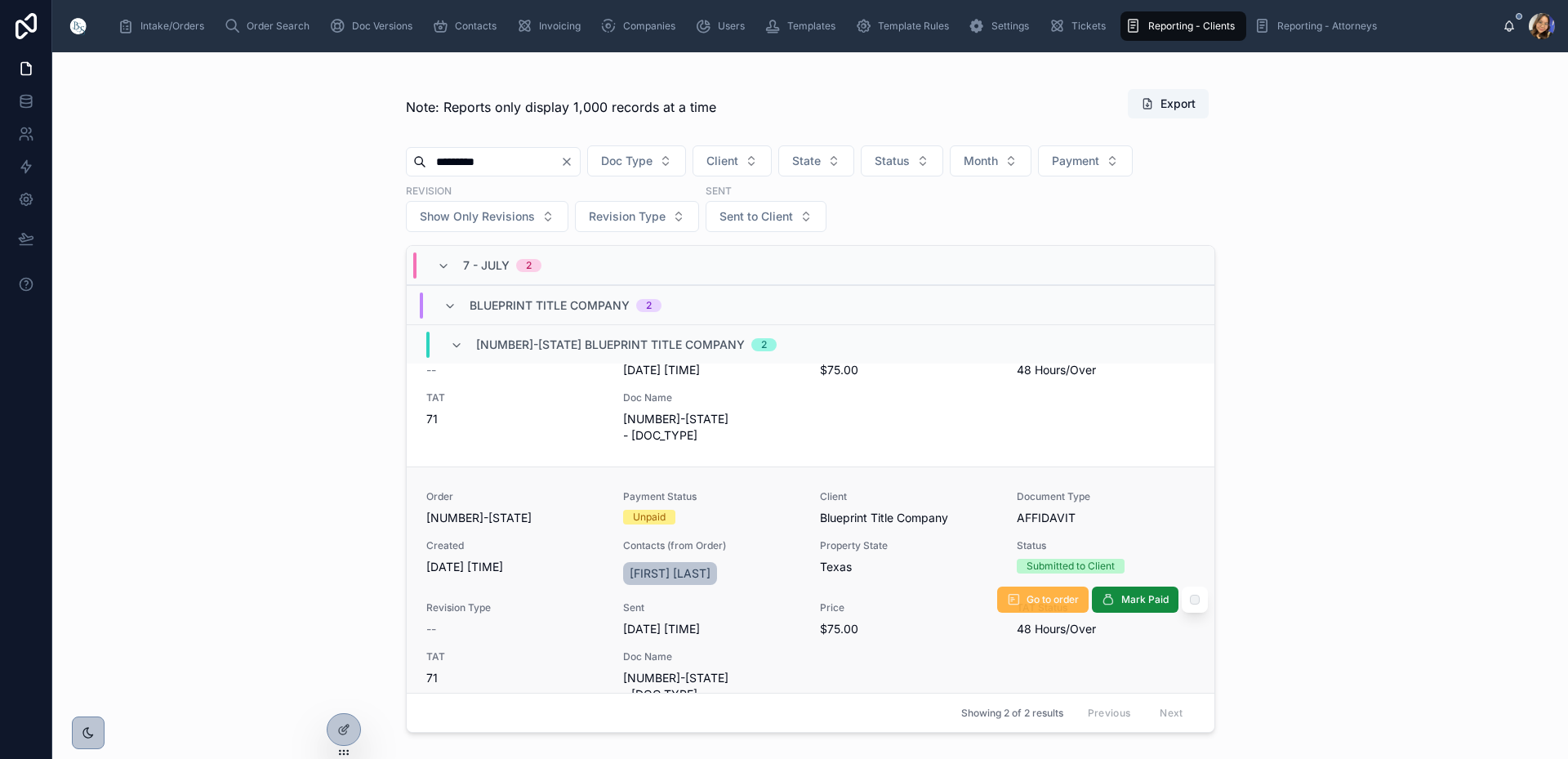 type on "*********" 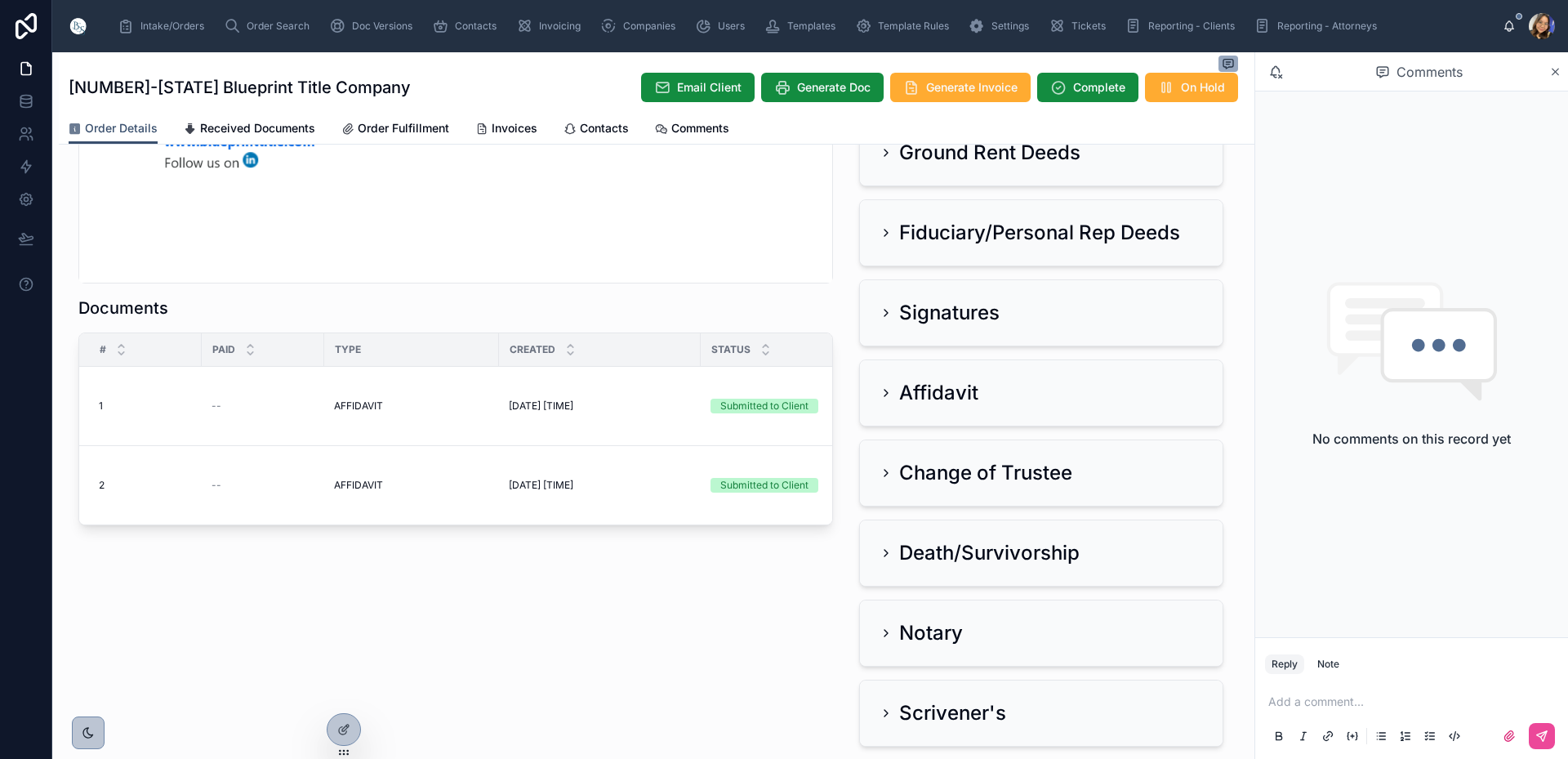 scroll, scrollTop: 2124, scrollLeft: 0, axis: vertical 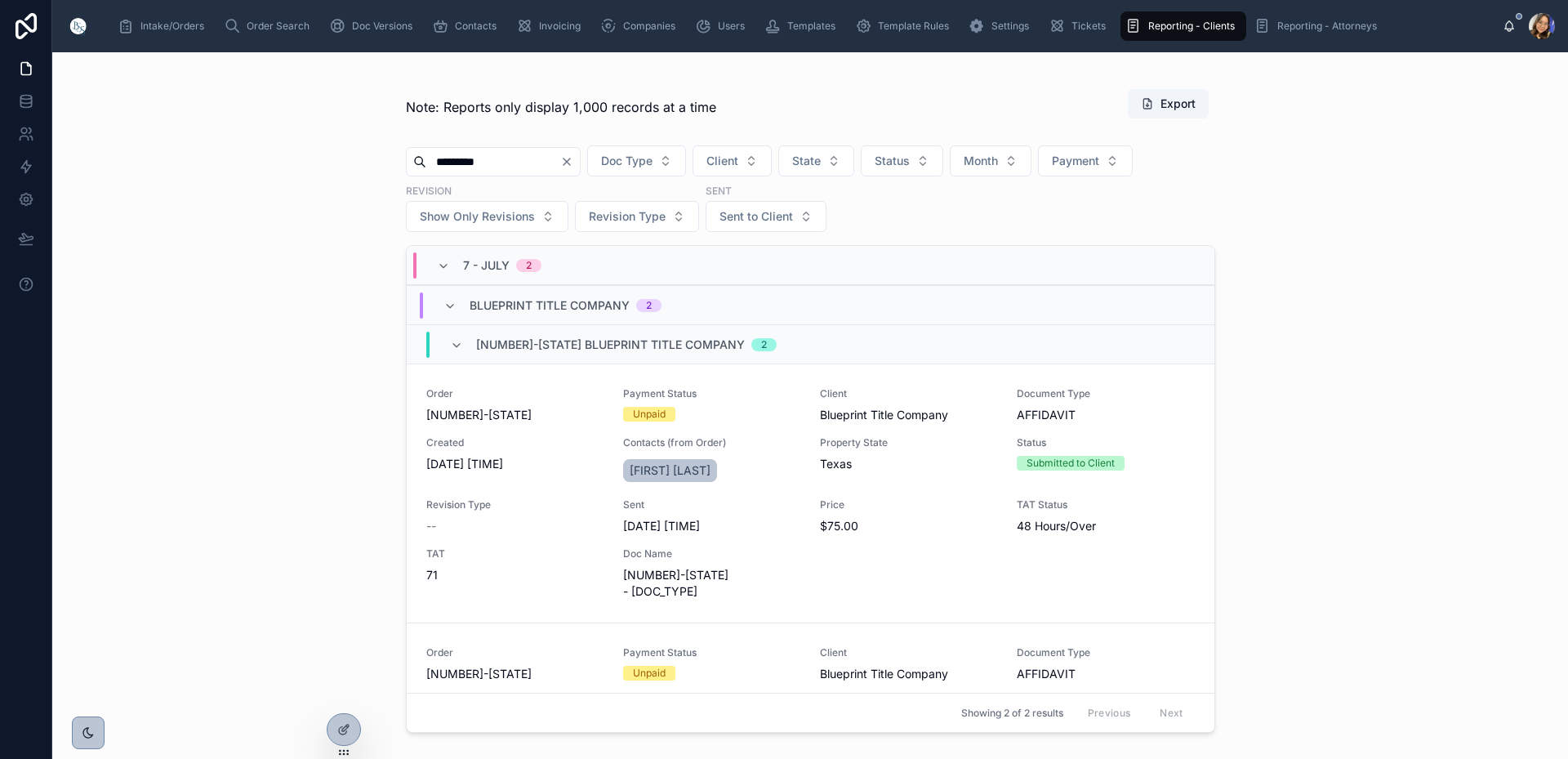 click on "*********" at bounding box center (493, 162) 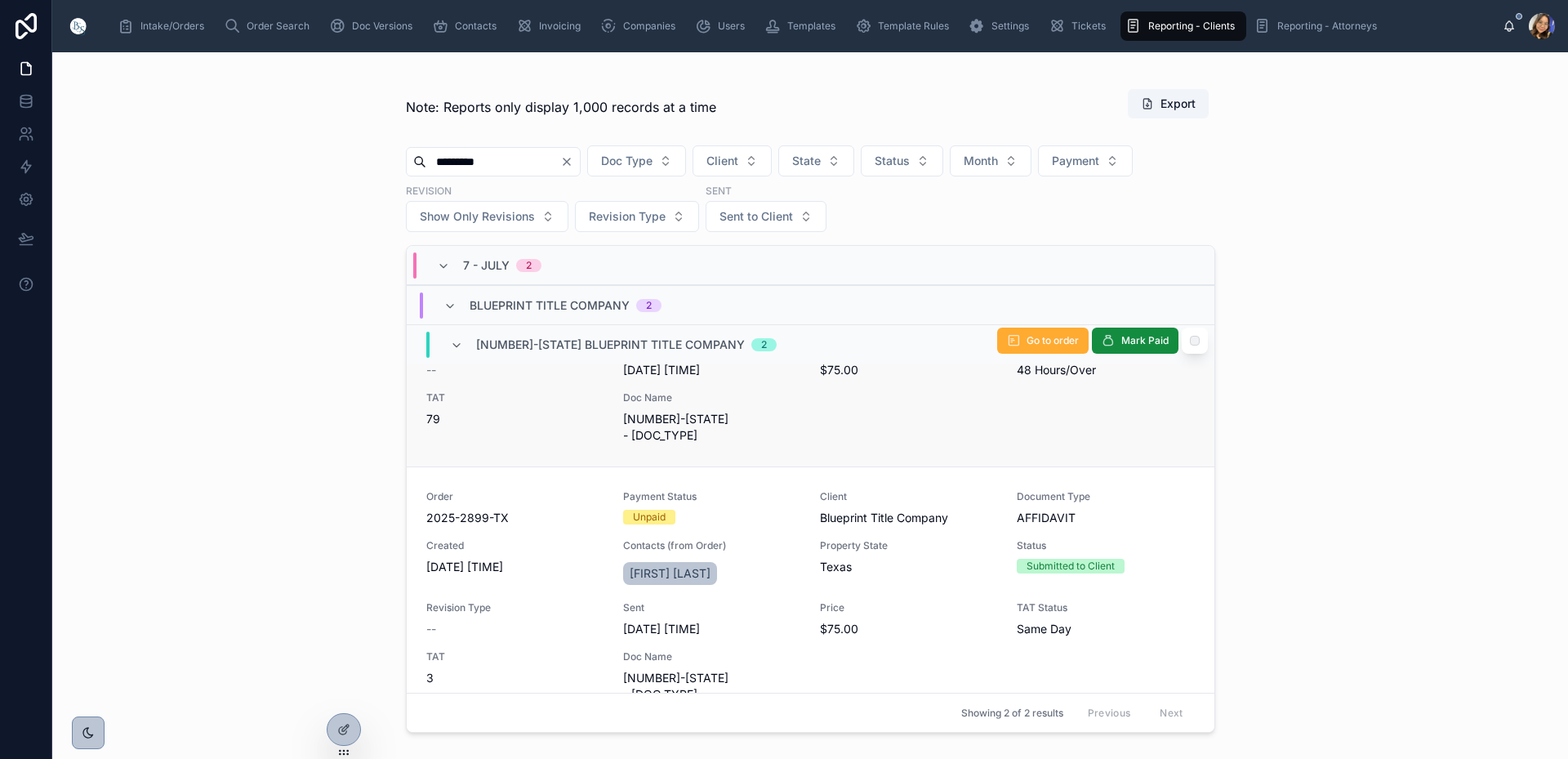 scroll, scrollTop: 0, scrollLeft: 0, axis: both 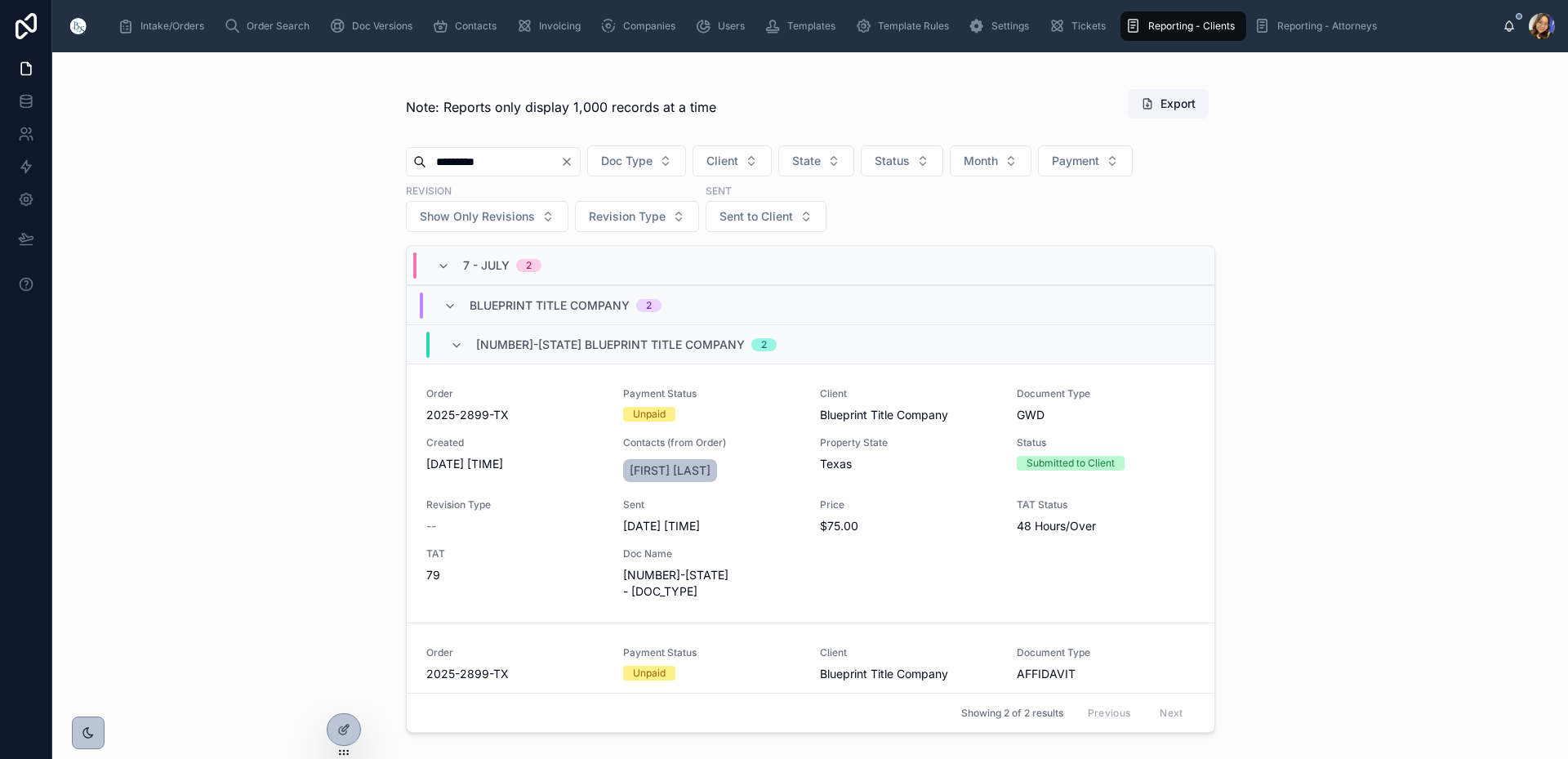 drag, startPoint x: 541, startPoint y: 151, endPoint x: 166, endPoint y: 130, distance: 375.58754 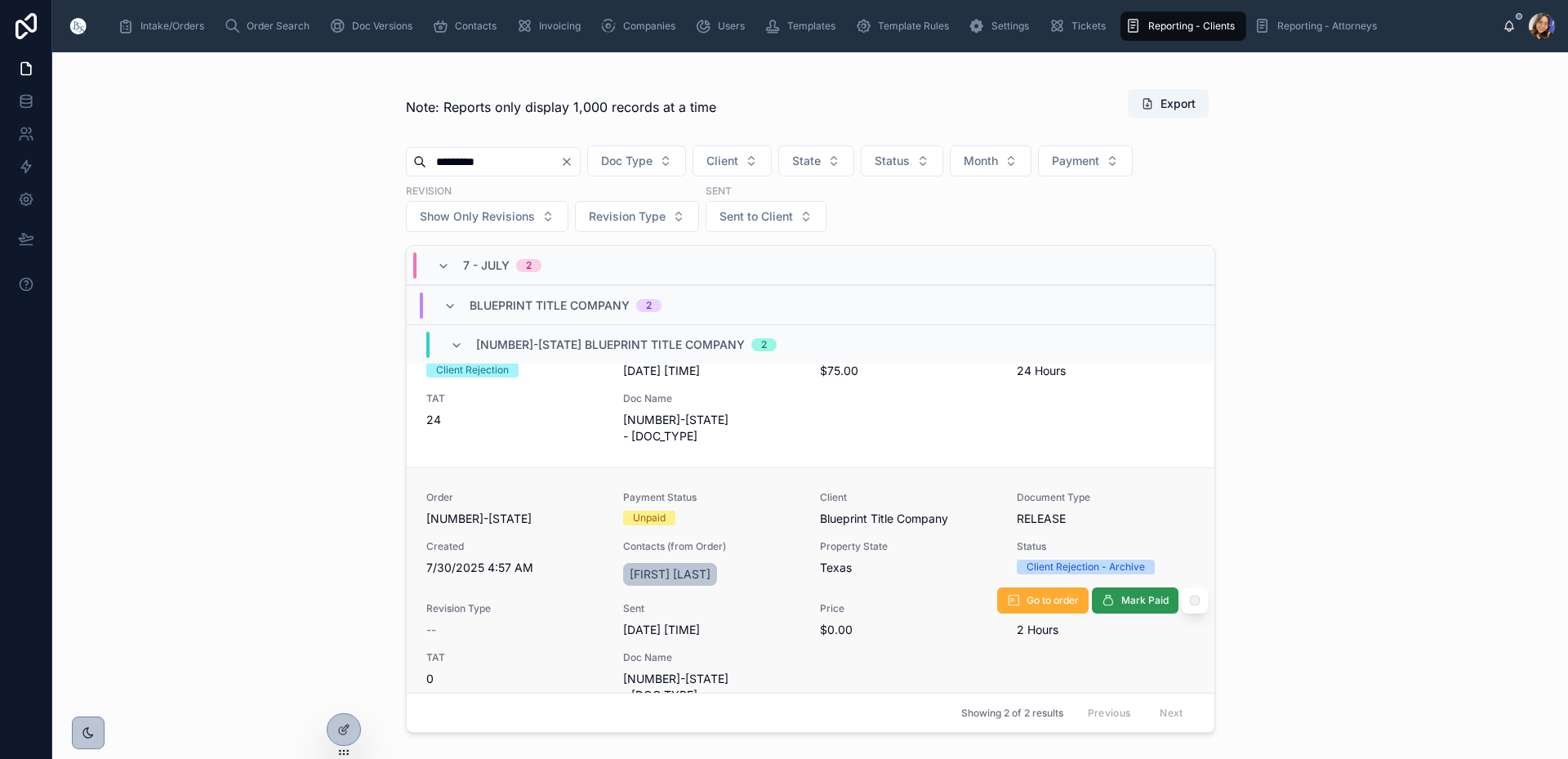 scroll, scrollTop: 156, scrollLeft: 0, axis: vertical 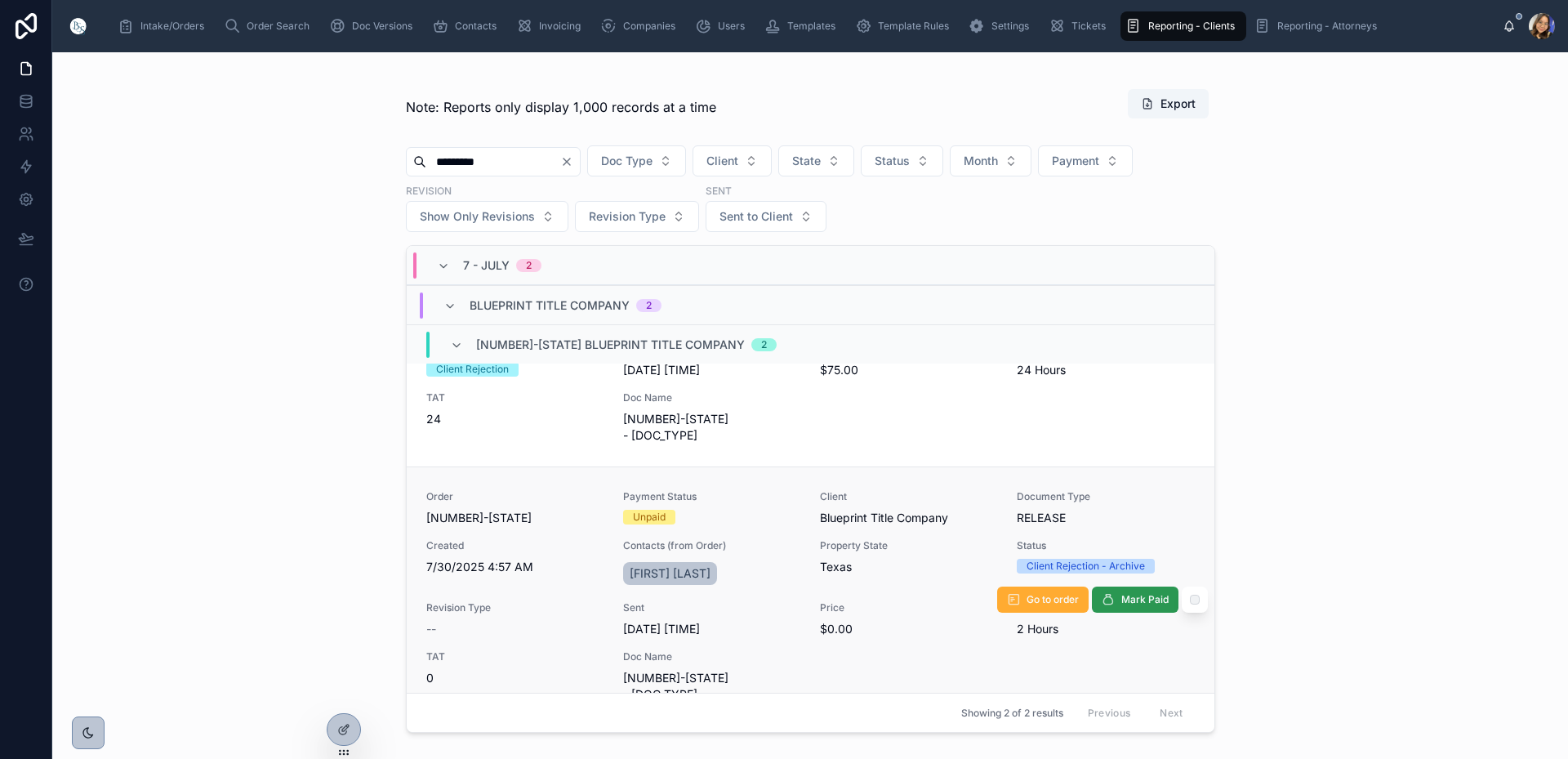 type on "*********" 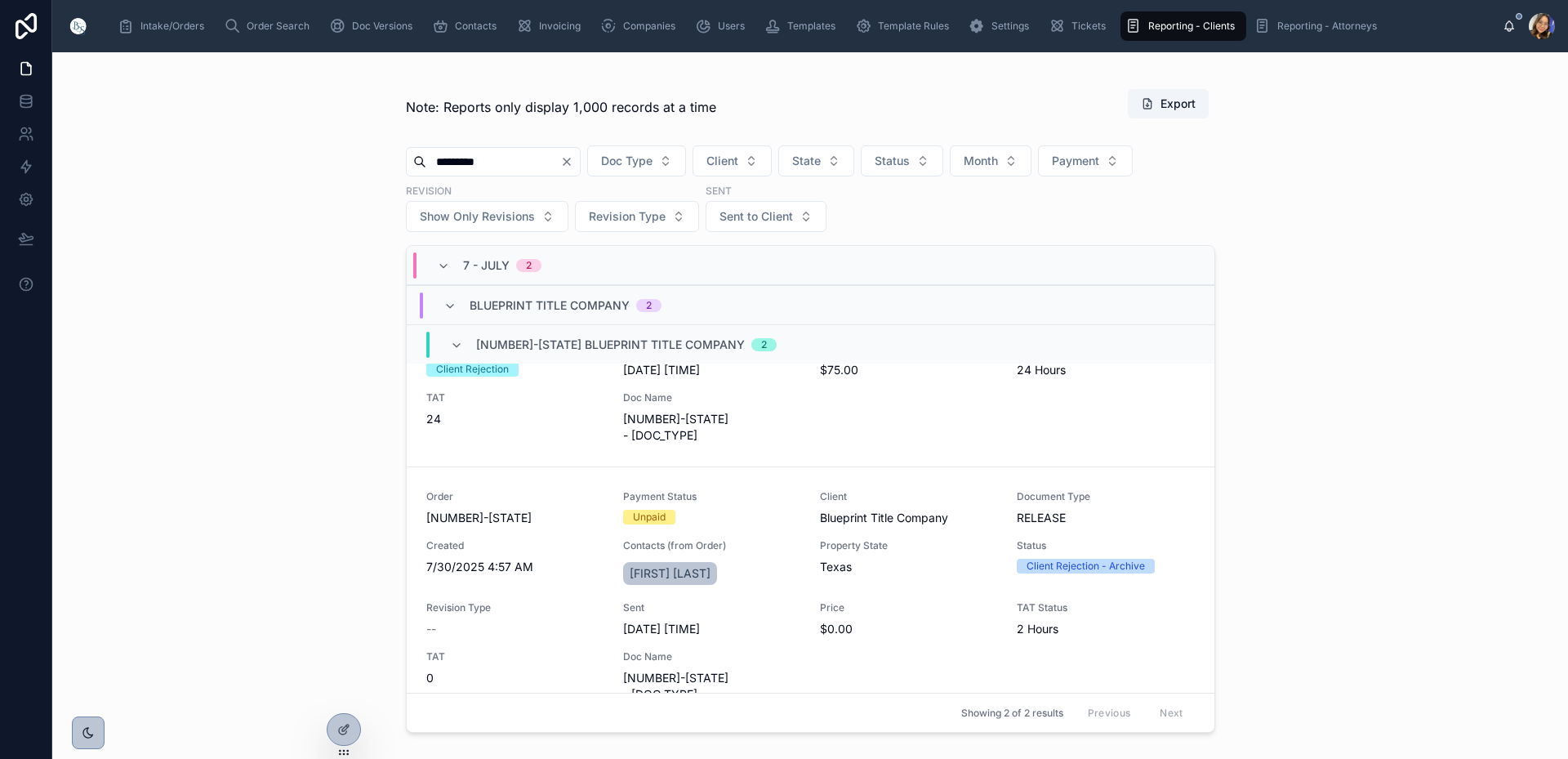 click 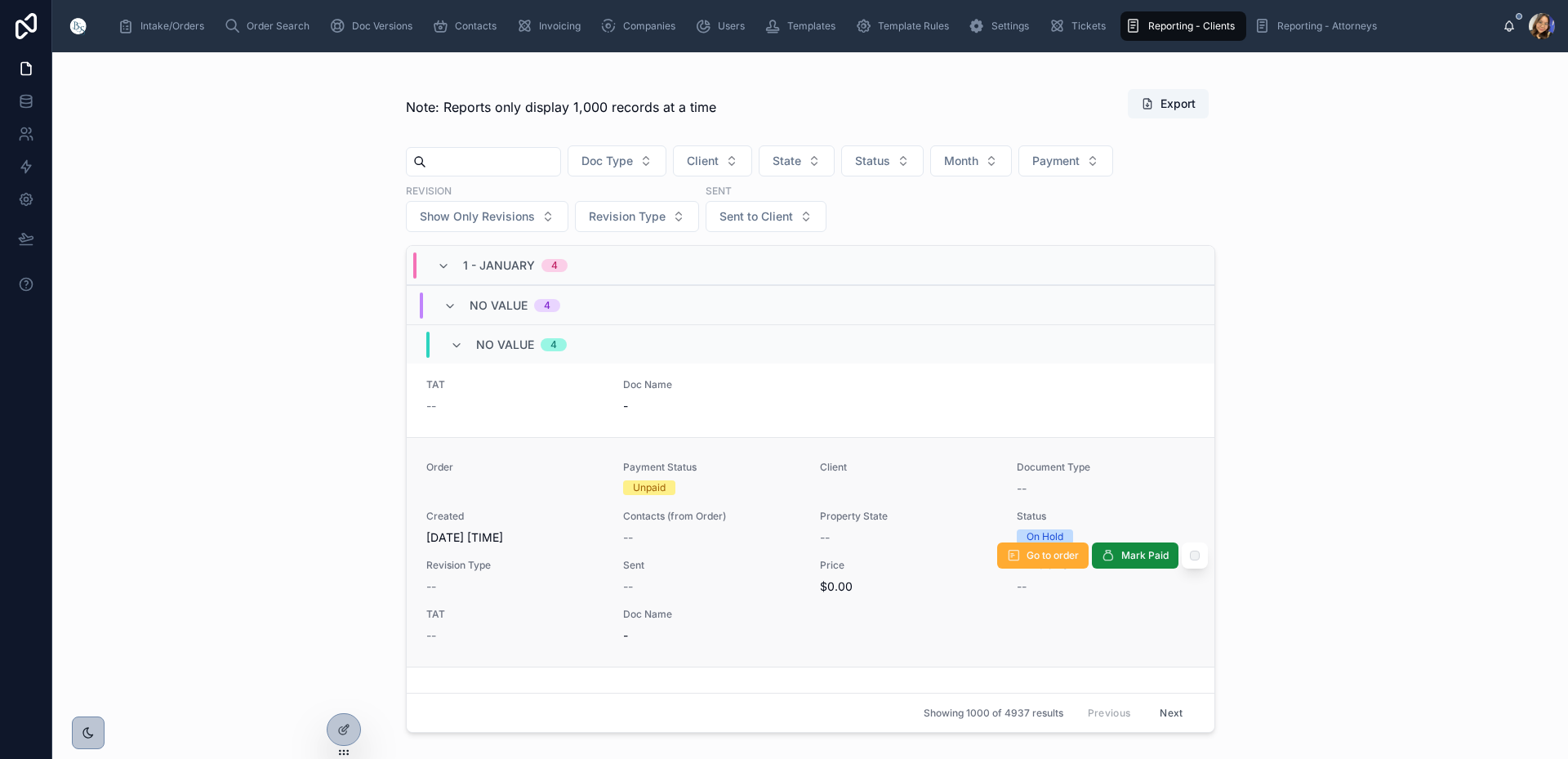scroll, scrollTop: 143, scrollLeft: 0, axis: vertical 